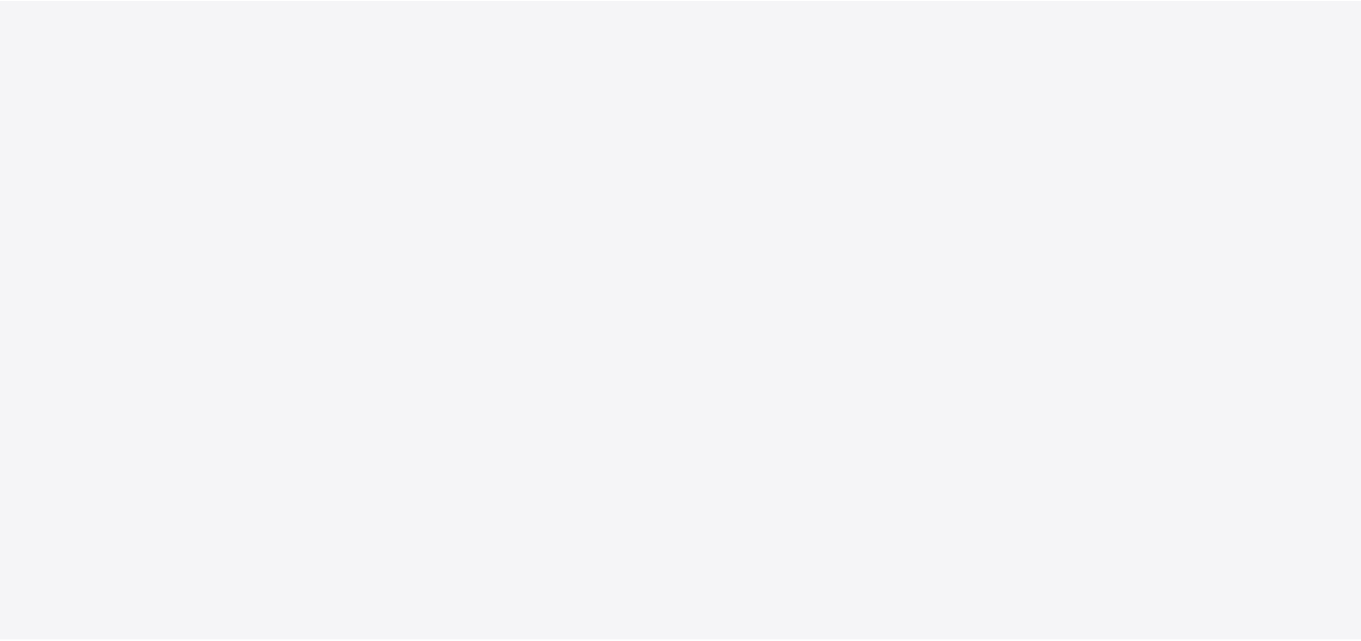 scroll, scrollTop: 0, scrollLeft: 0, axis: both 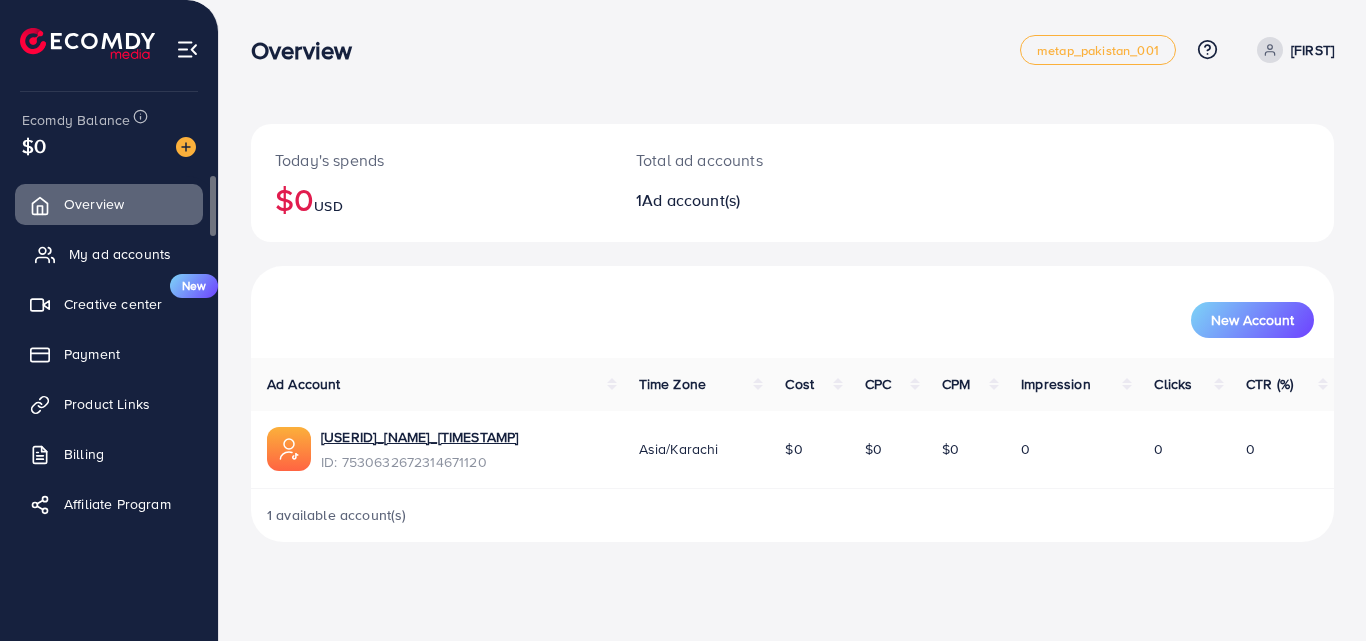 click on "My ad accounts" at bounding box center [120, 254] 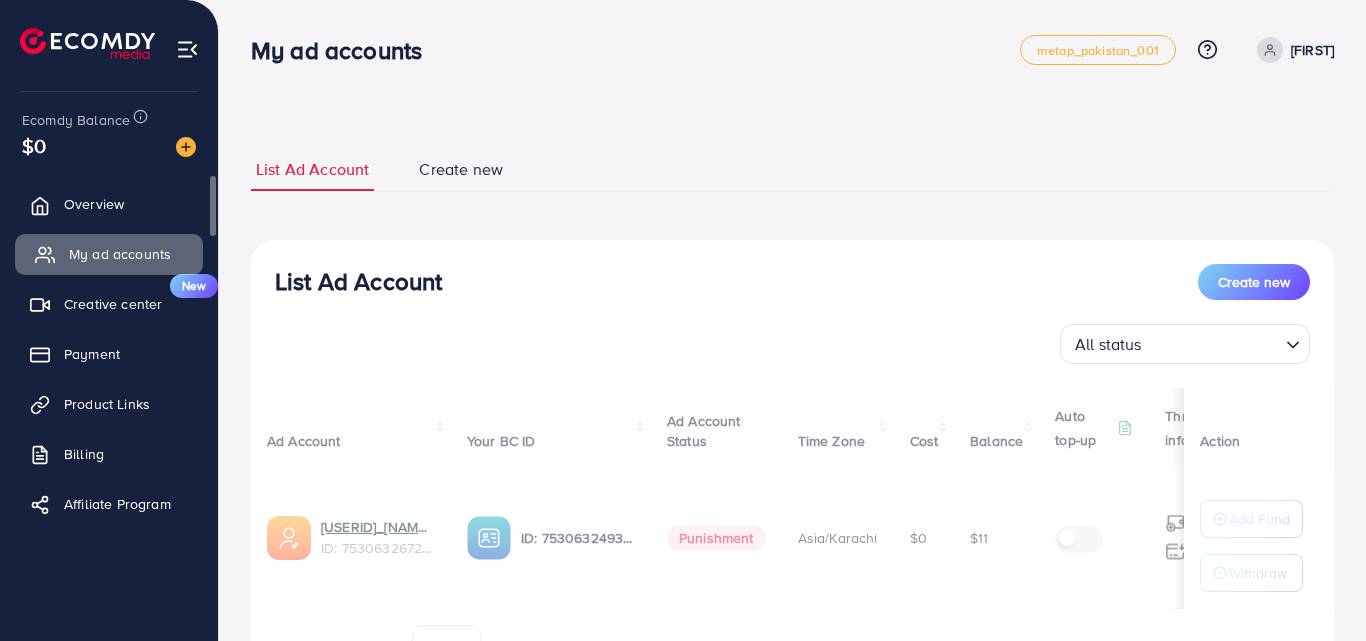 click on "My ad accounts" at bounding box center [120, 254] 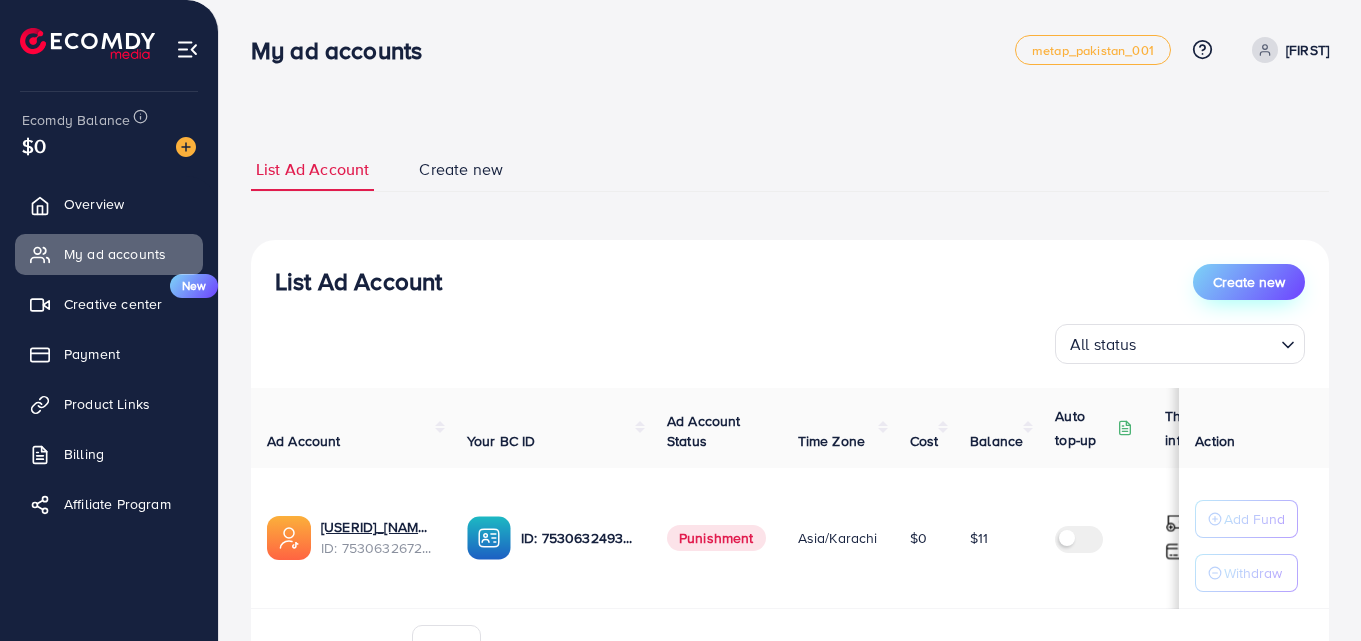 click on "Create new" at bounding box center (1249, 282) 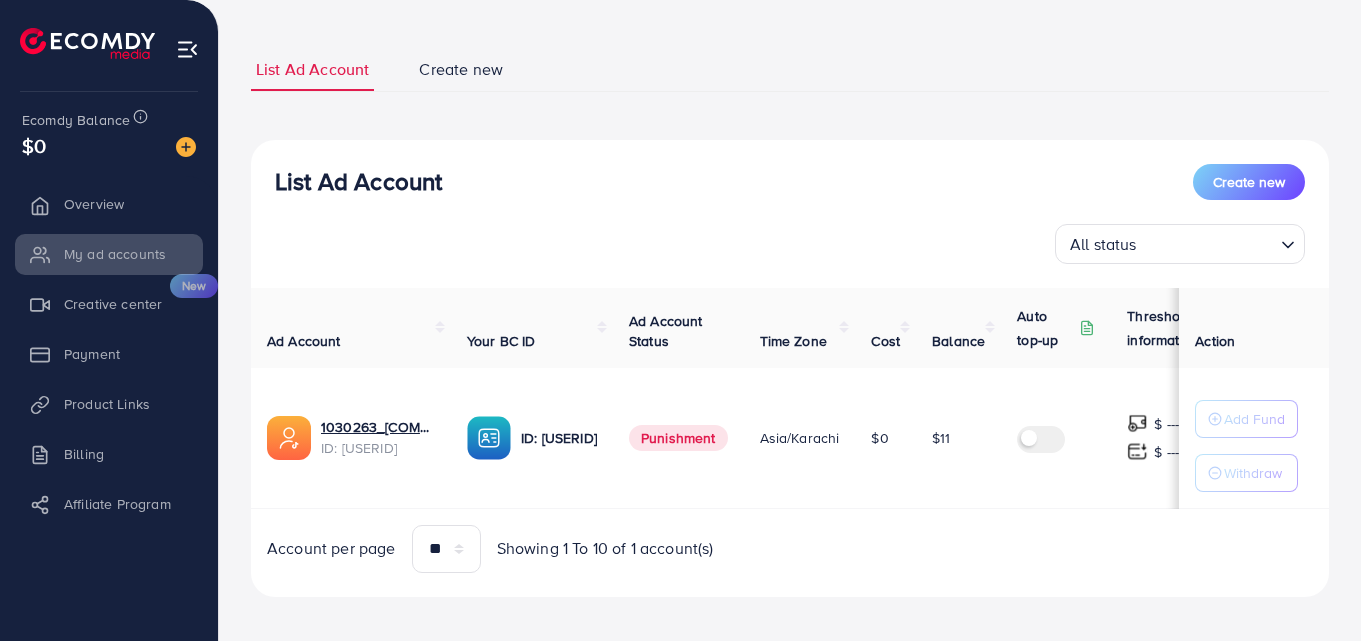 scroll, scrollTop: 0, scrollLeft: 0, axis: both 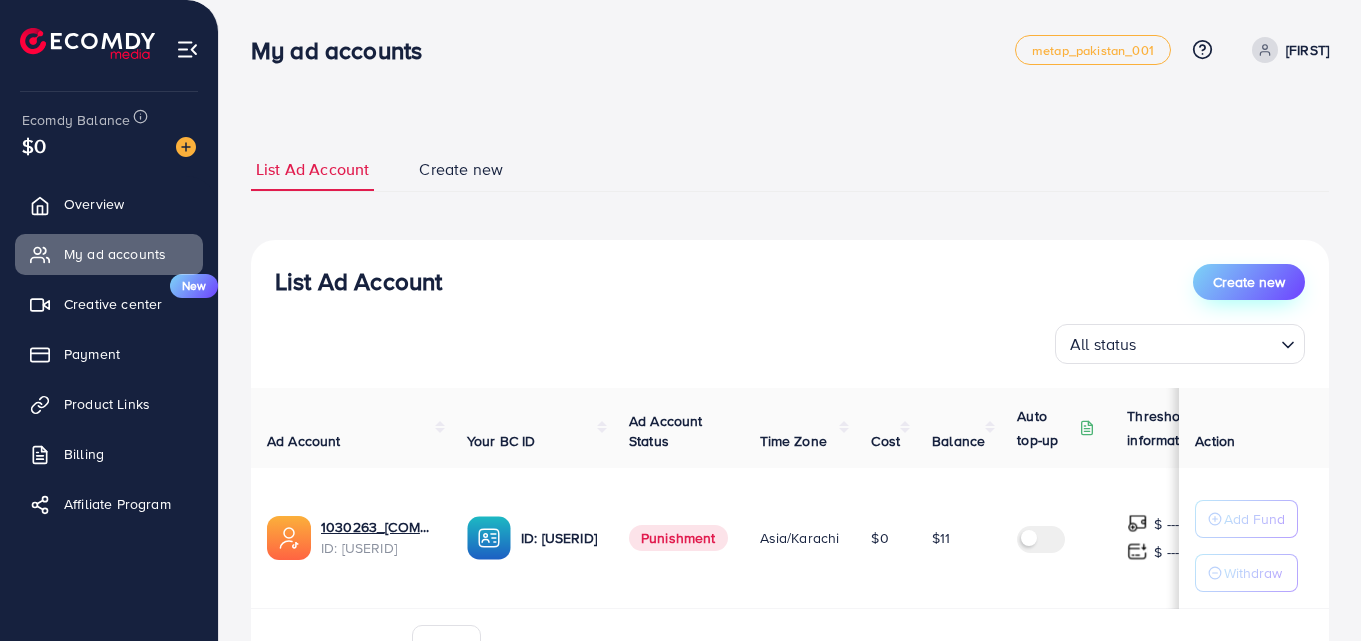 select 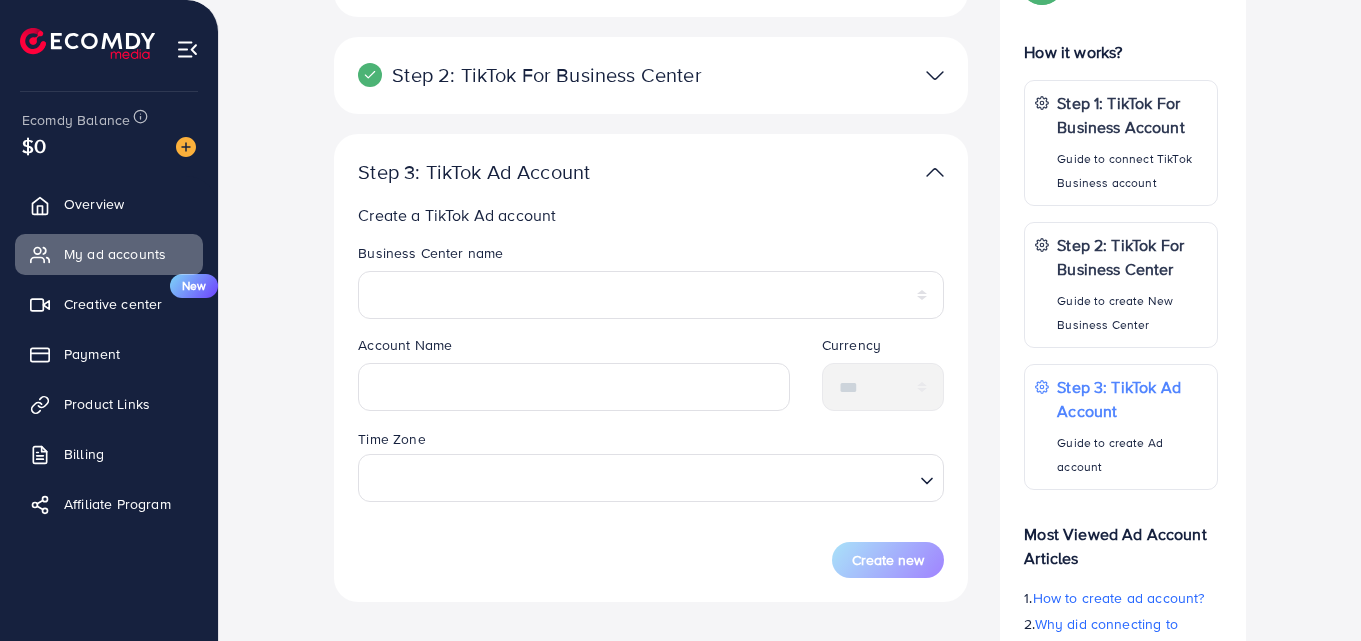 scroll, scrollTop: 0, scrollLeft: 0, axis: both 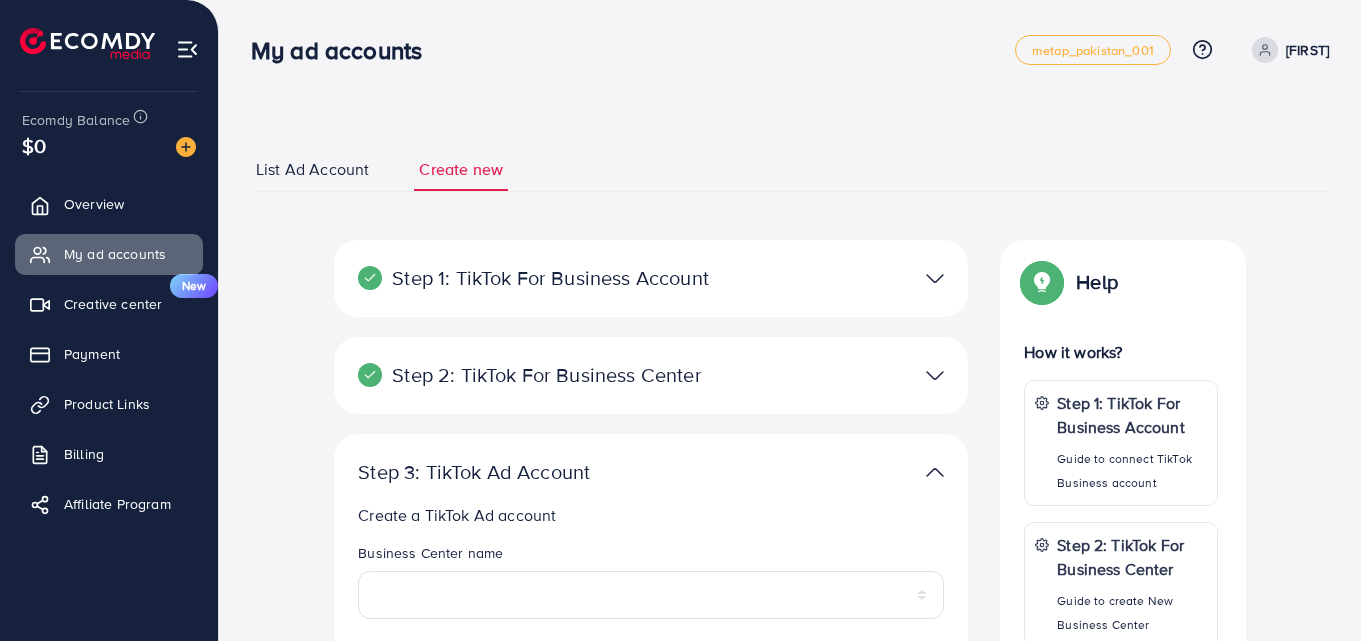 click on "List Ad Account Create new" at bounding box center [790, 170] 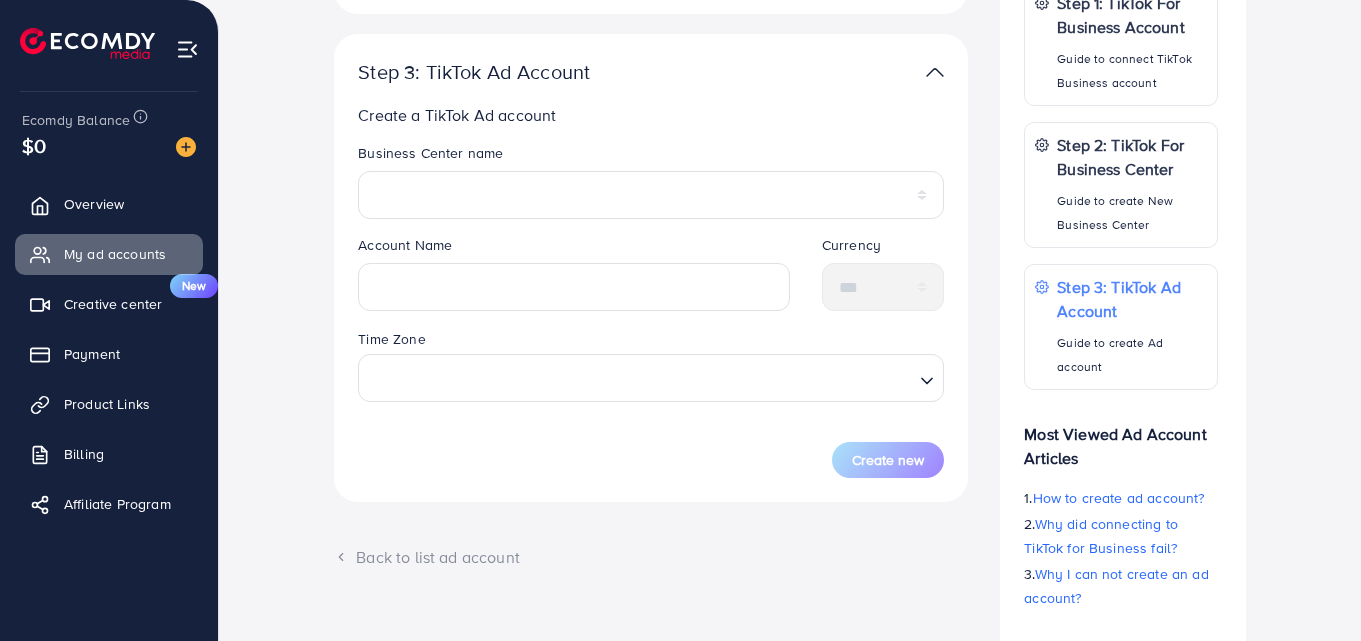 scroll, scrollTop: 100, scrollLeft: 0, axis: vertical 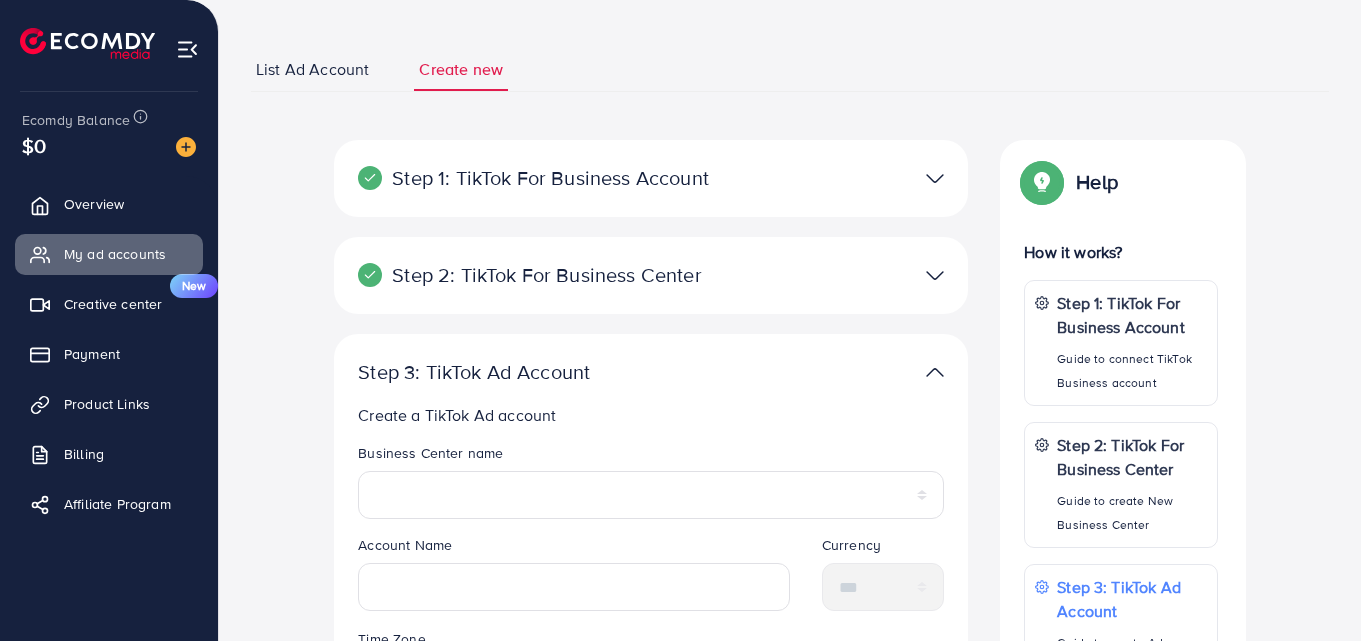 click on "Create a TikTok Ad account" at bounding box center [651, 415] 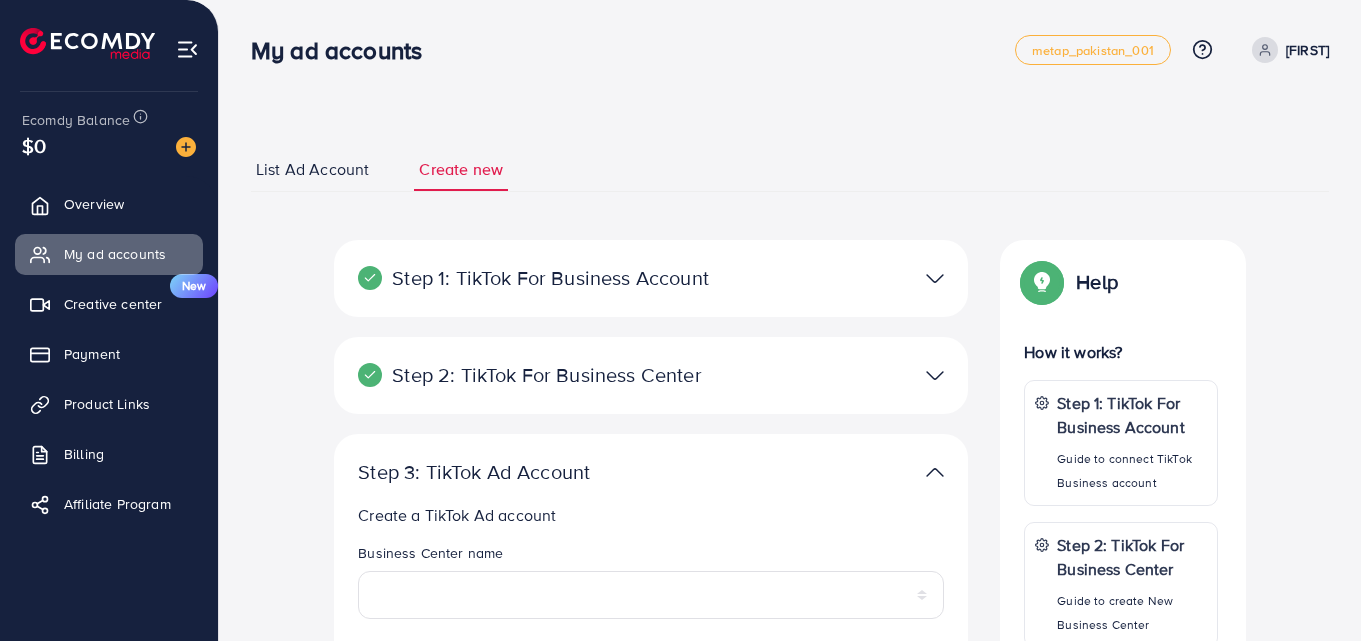 click on "List Ad Account" at bounding box center (312, 169) 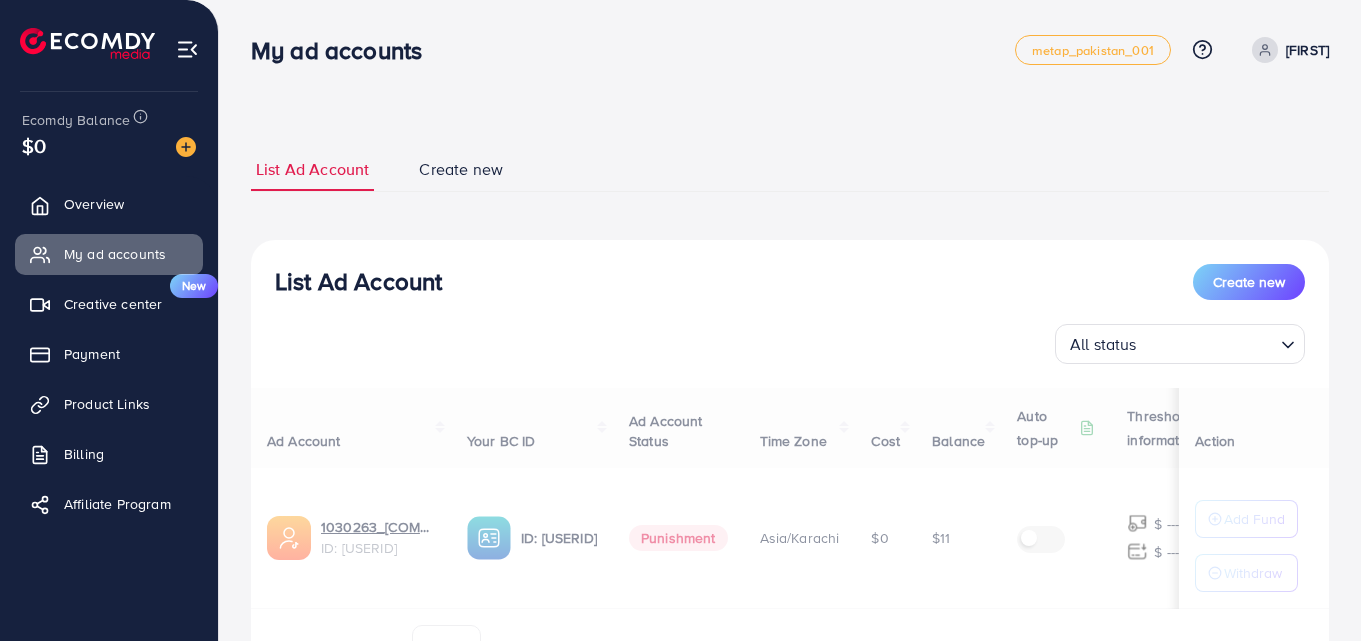 click on "Create new" at bounding box center [461, 169] 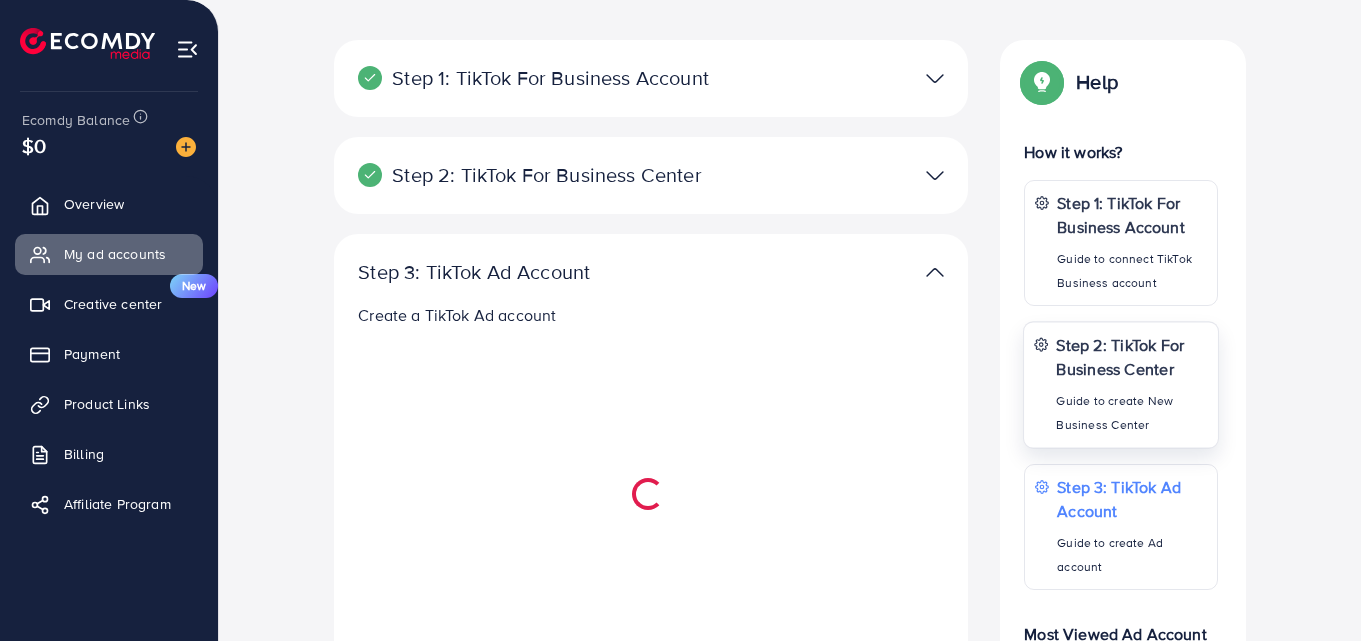 scroll, scrollTop: 500, scrollLeft: 0, axis: vertical 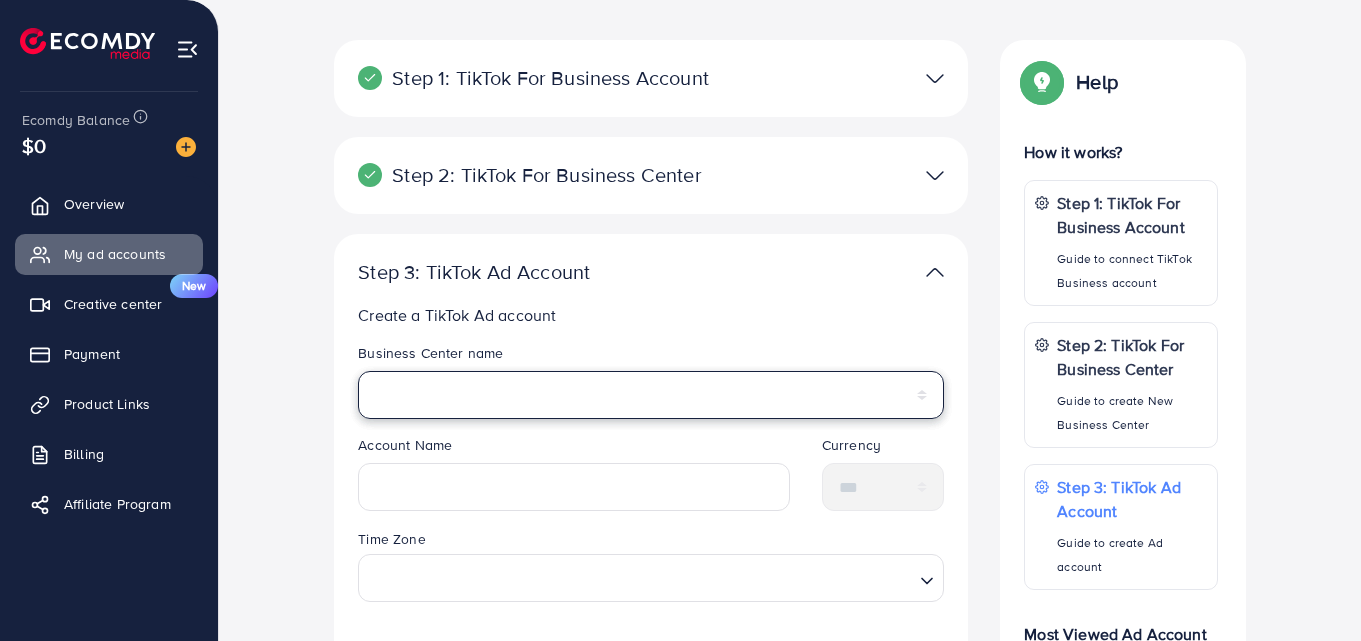 click on "*********" at bounding box center [651, 395] 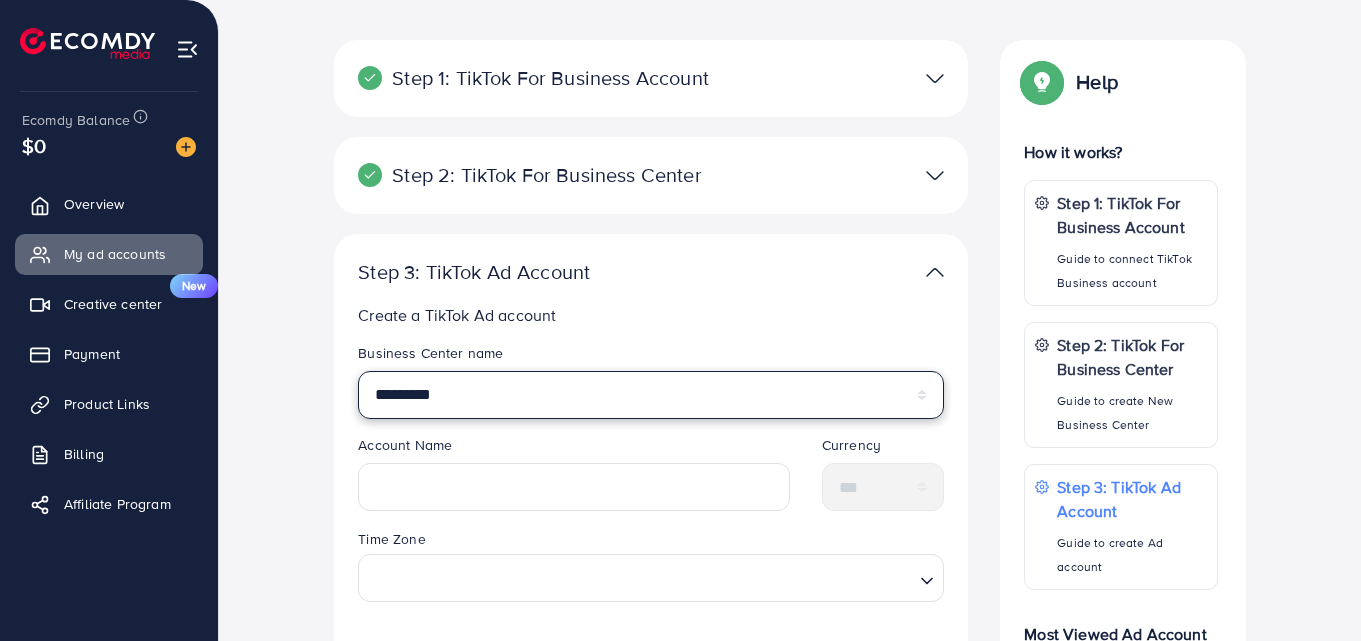 click on "*********" at bounding box center (651, 395) 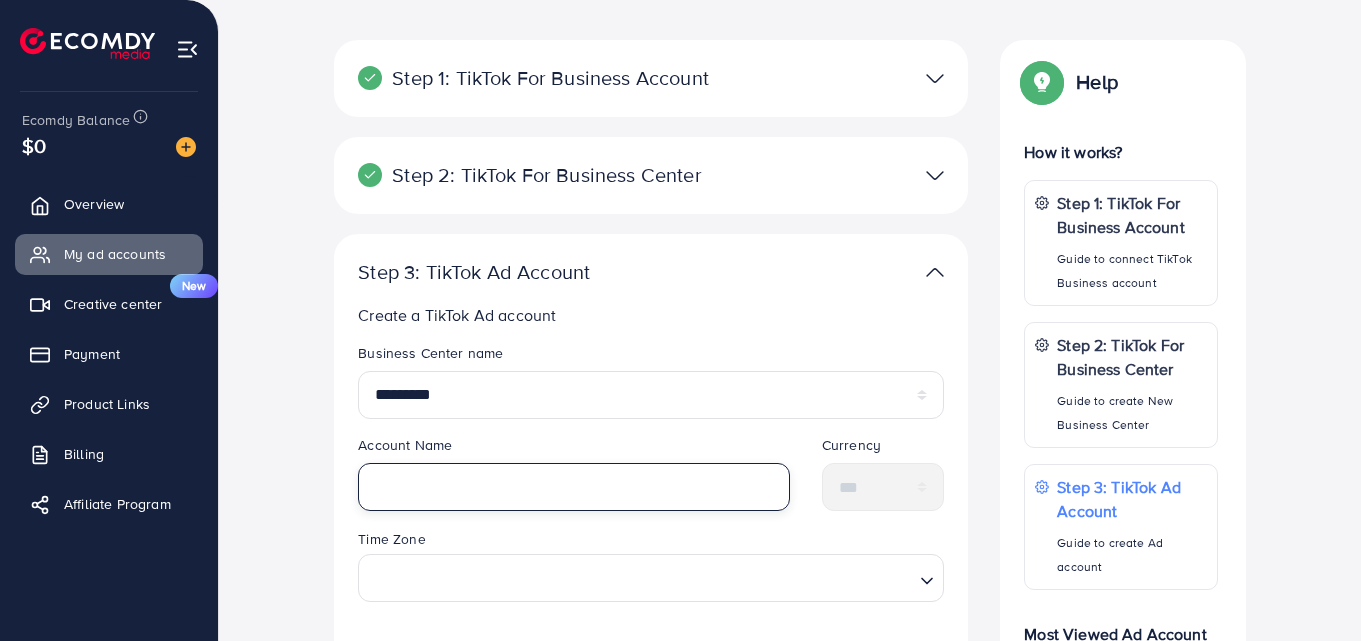 click at bounding box center [574, 487] 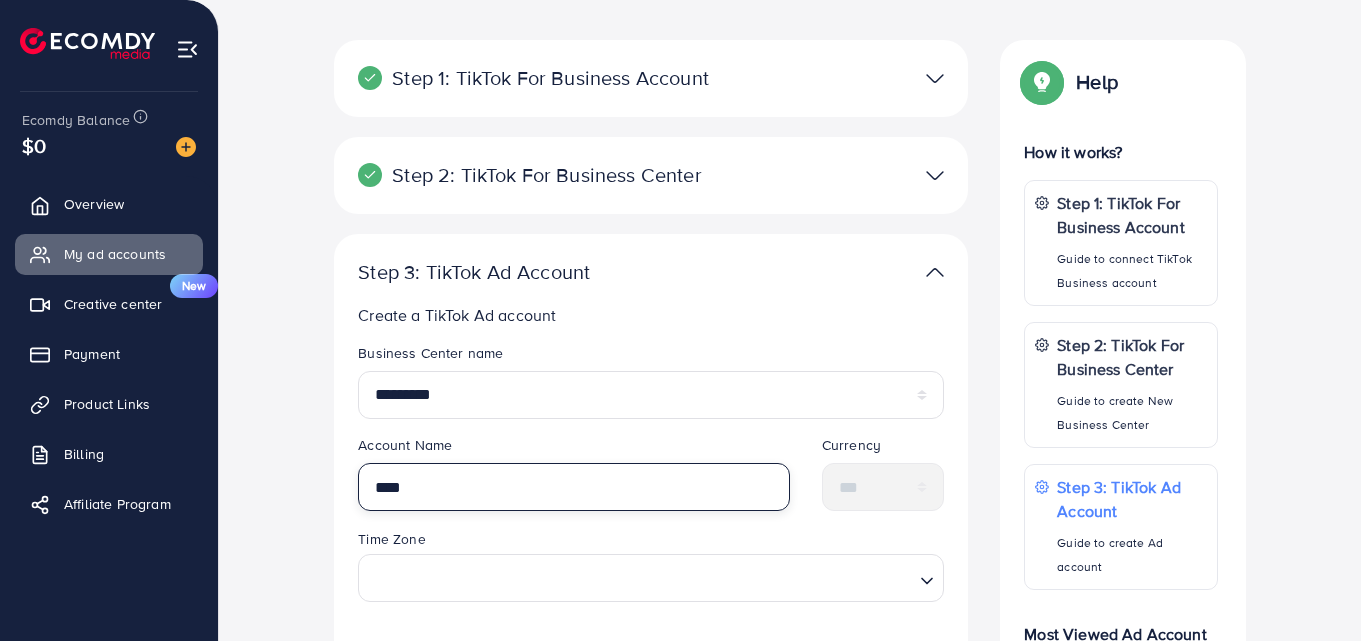 click on "****" at bounding box center [574, 487] 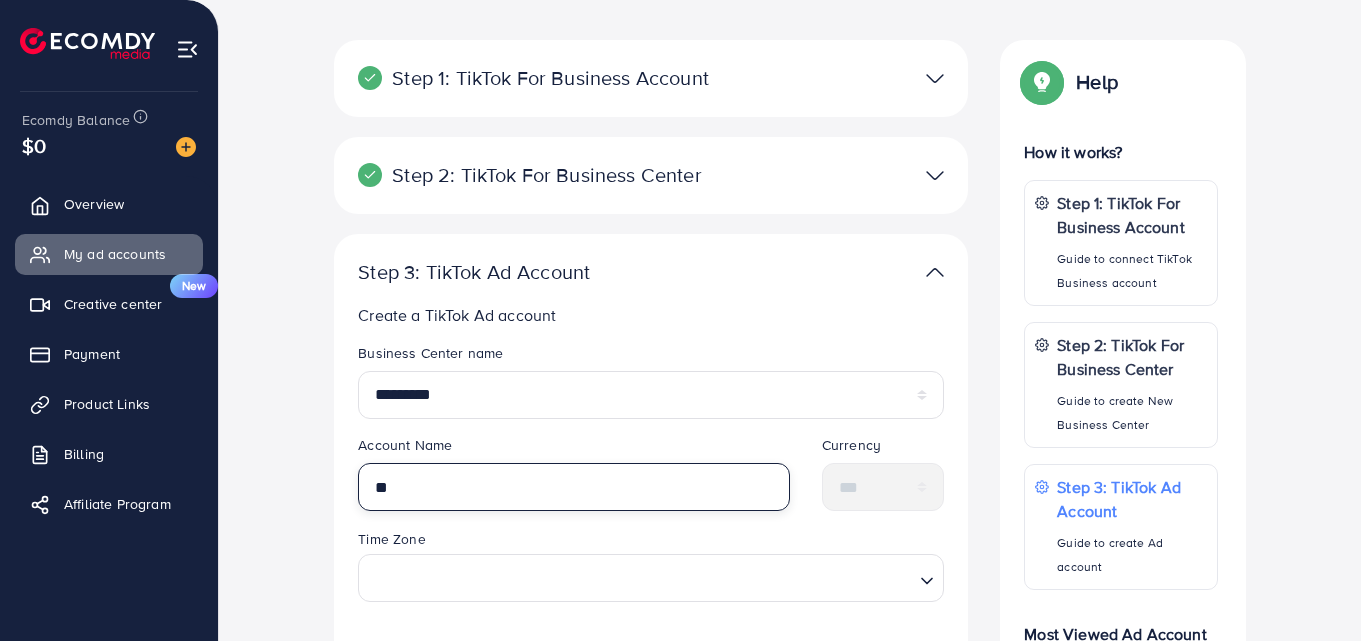 type on "*" 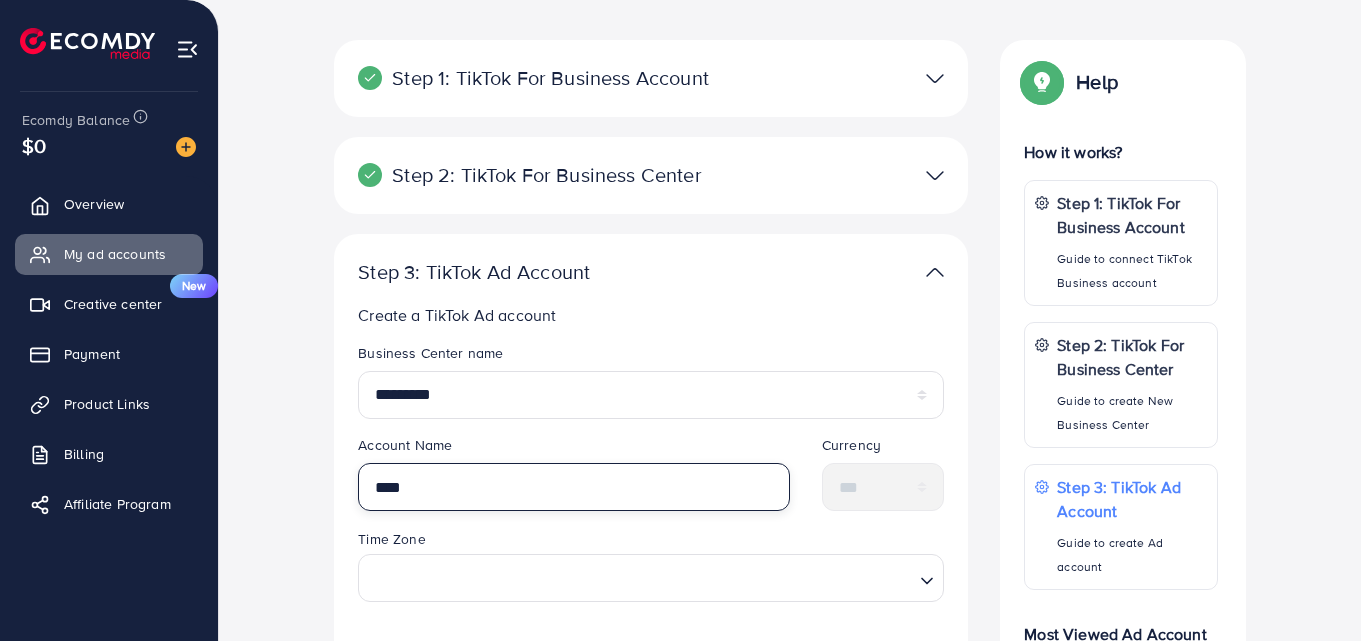 scroll, scrollTop: 400, scrollLeft: 0, axis: vertical 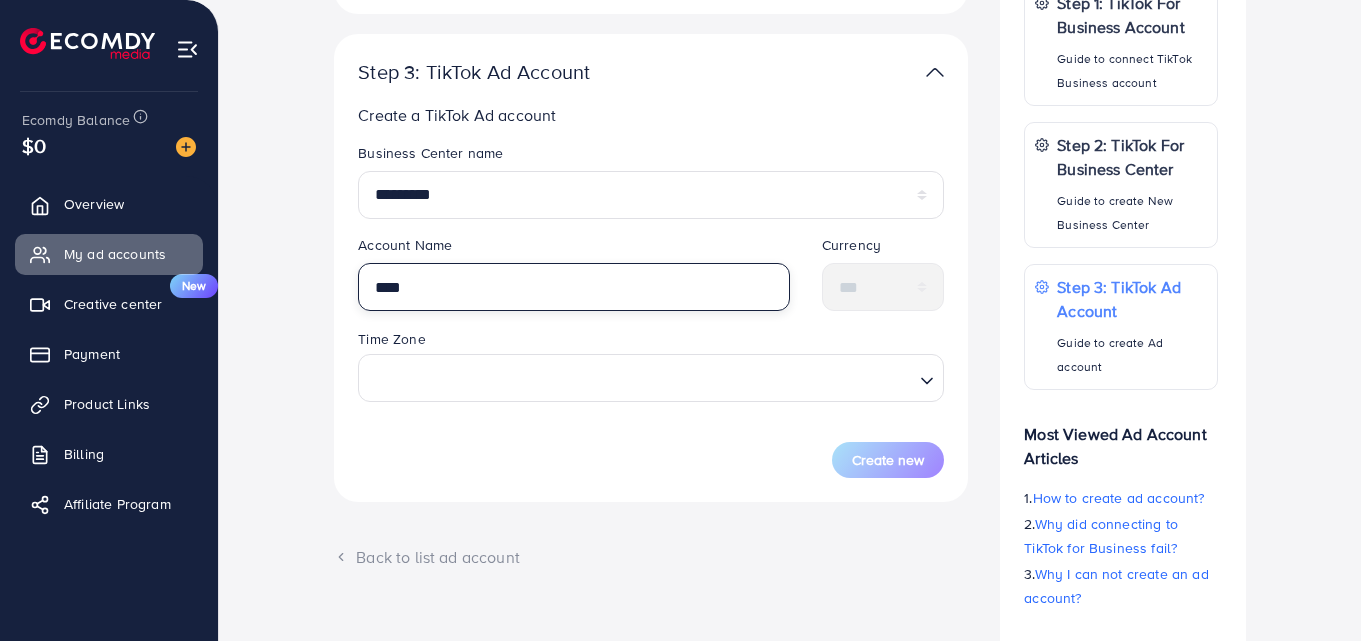 type on "****" 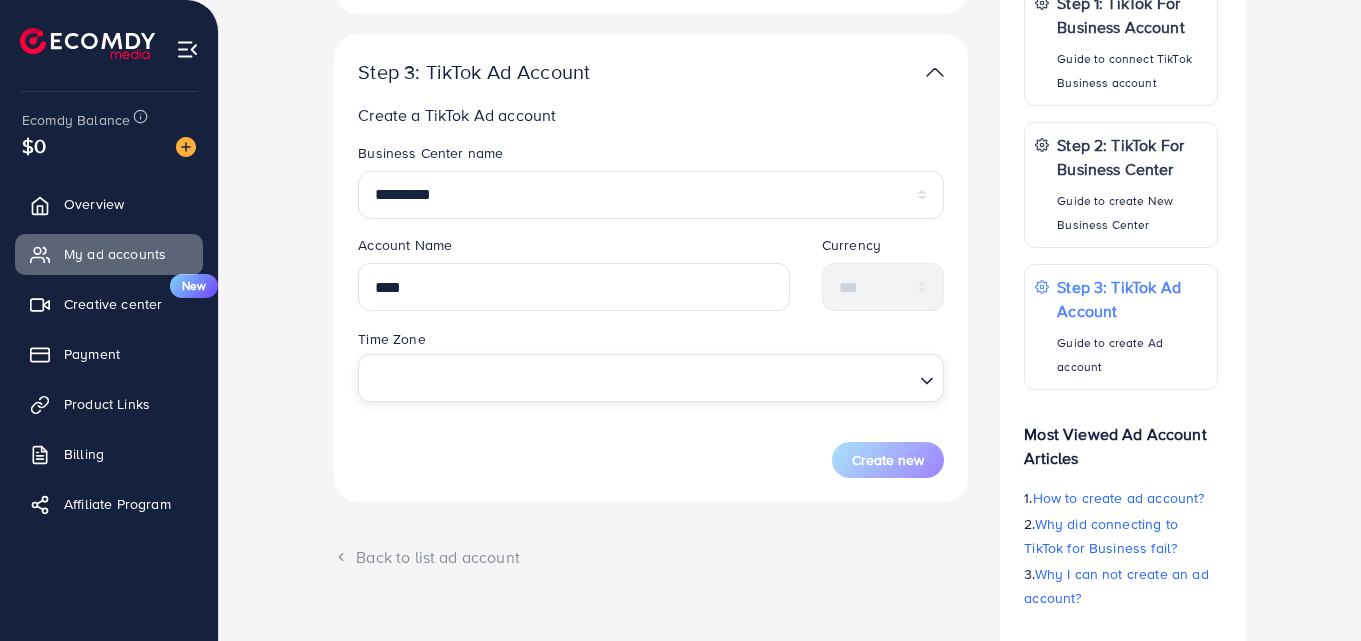 click at bounding box center (639, 377) 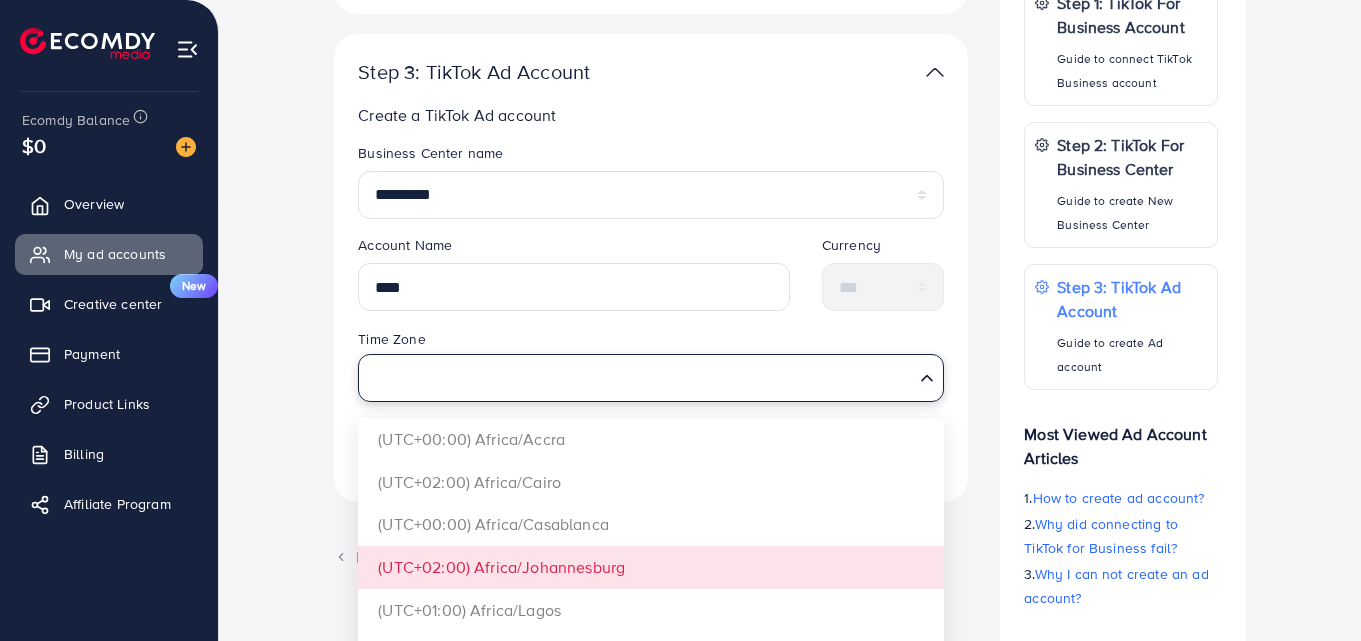 scroll, scrollTop: 550, scrollLeft: 0, axis: vertical 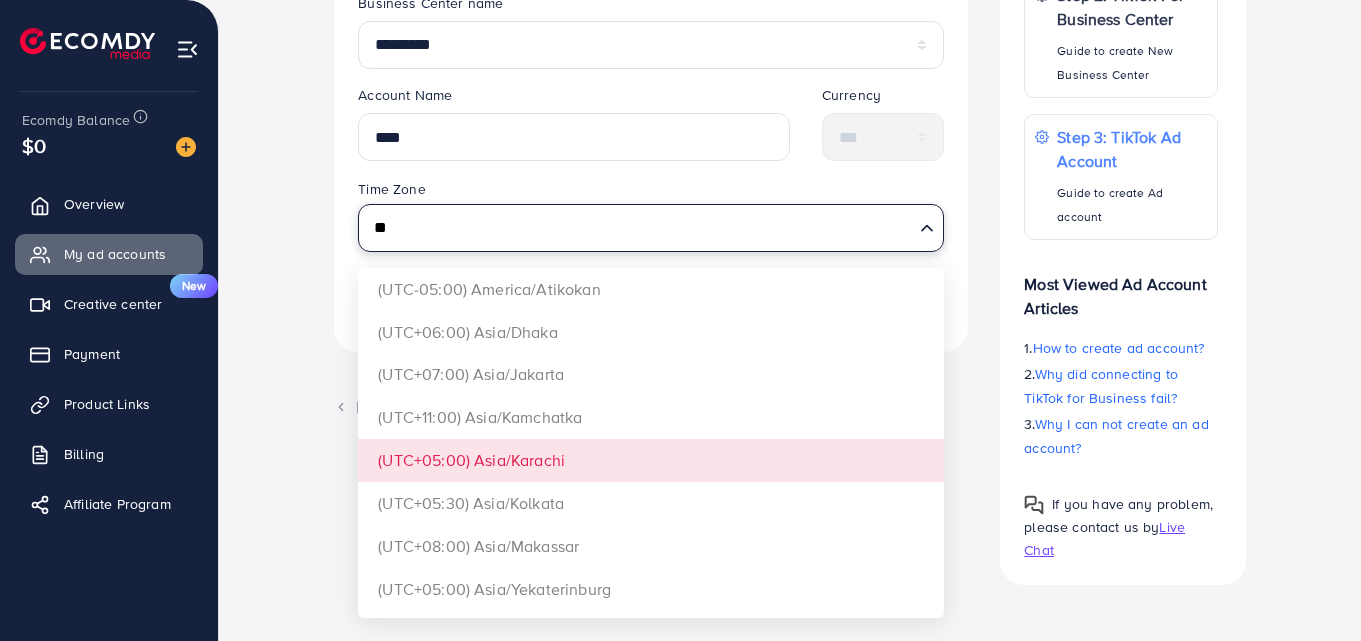 type on "**" 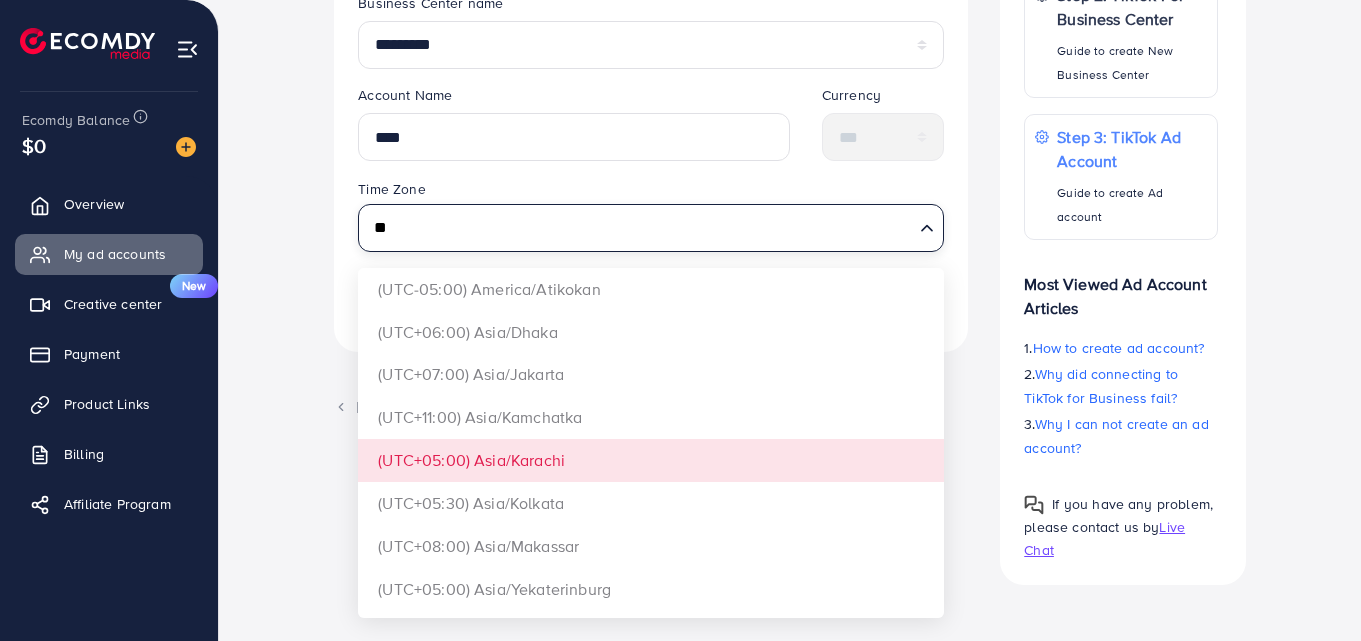 click on "Step 1: TikTok For Business Account Connect to TikTok for Business to access all of your business account in one place [USERNAME] User ID: [USERID] By connecting your account, you agree to our TikTok Business Product (Data) Terms Step 2: TikTok For Business Center Business Center is a powerful business management tool that lets organizations Hush Time User ID: [USERID] You can only generate up to 3 BC + Create New Step 3: TikTok Ad Account Create a TikTok Ad account Business Center name ********* Account Name **** Currency *** Time Zone ** Loading...
(UTC-05:00) [TIMEZONE]
(UTC+06:00) [TIMEZONE]
(UTC+07:00) [TIMEZONE]
(UTC+11:00) [TIMEZONE]
(UTC+05:00) [TIMEZONE]
(UTC+05:30) [TIMEZONE]
(UTC+08:00) [TIMEZONE]
(UTC+05:00) [TIMEZONE] Create new" at bounding box center (651, 138) 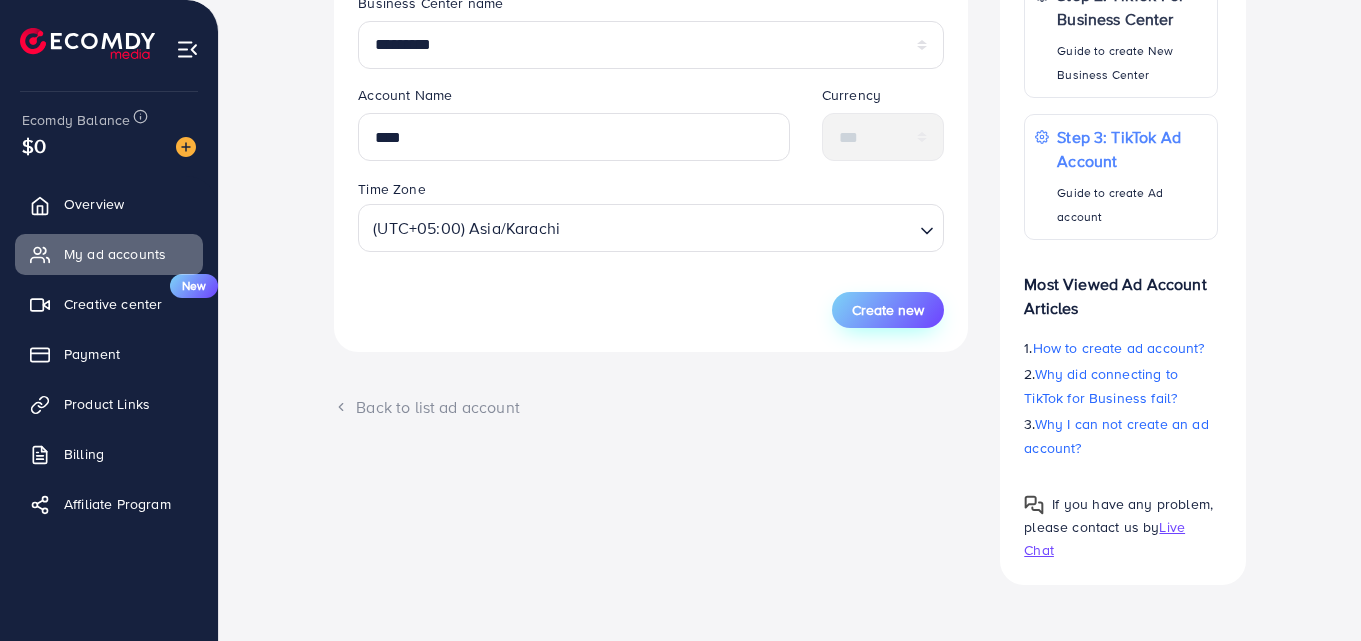 click on "Create new" at bounding box center (888, 310) 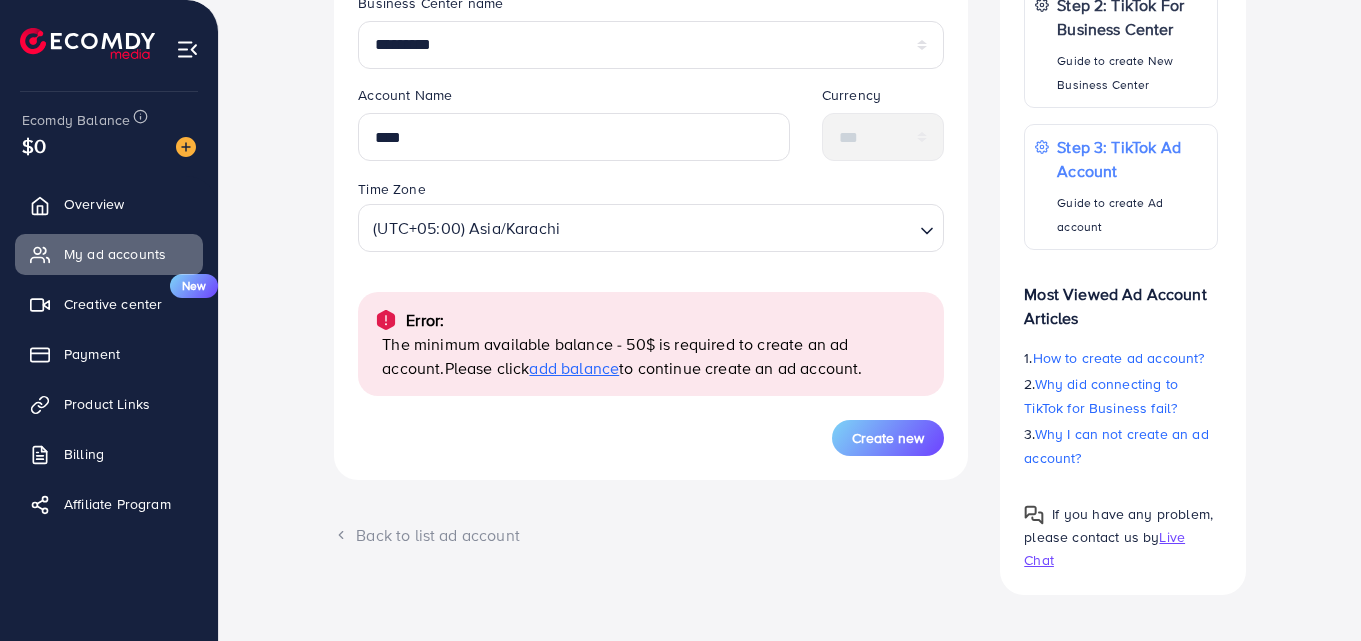 scroll, scrollTop: 50, scrollLeft: 0, axis: vertical 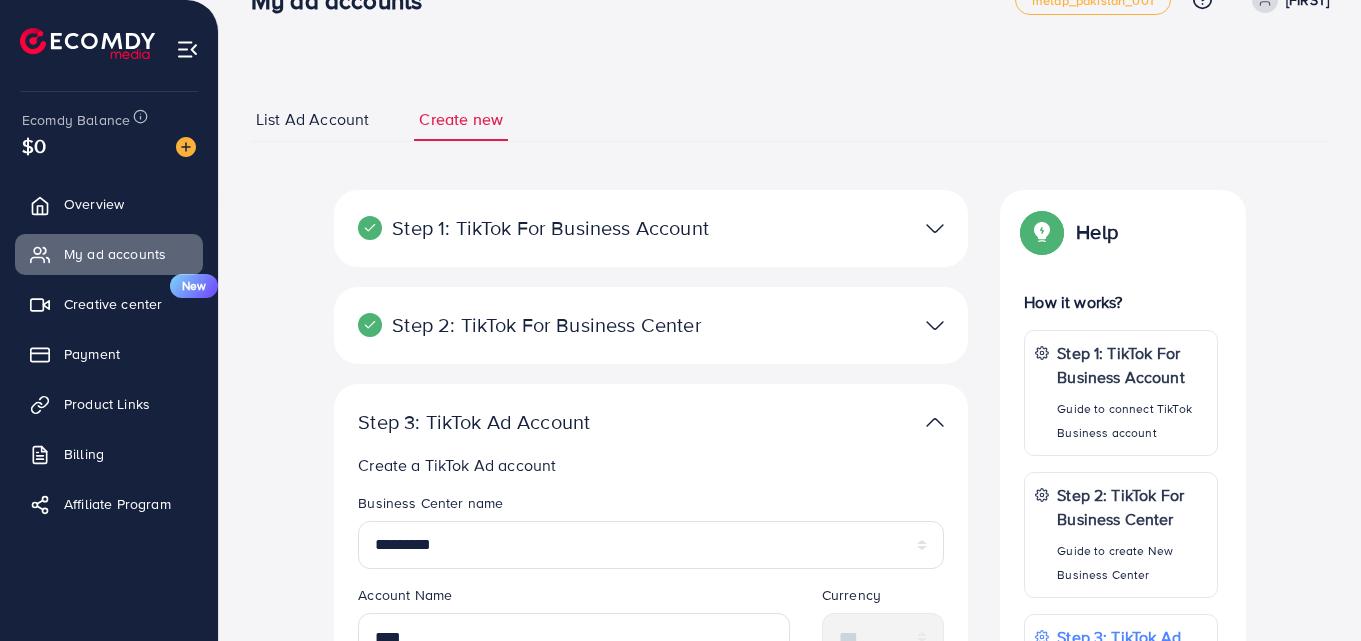 click on "List Ad Account" at bounding box center [312, 119] 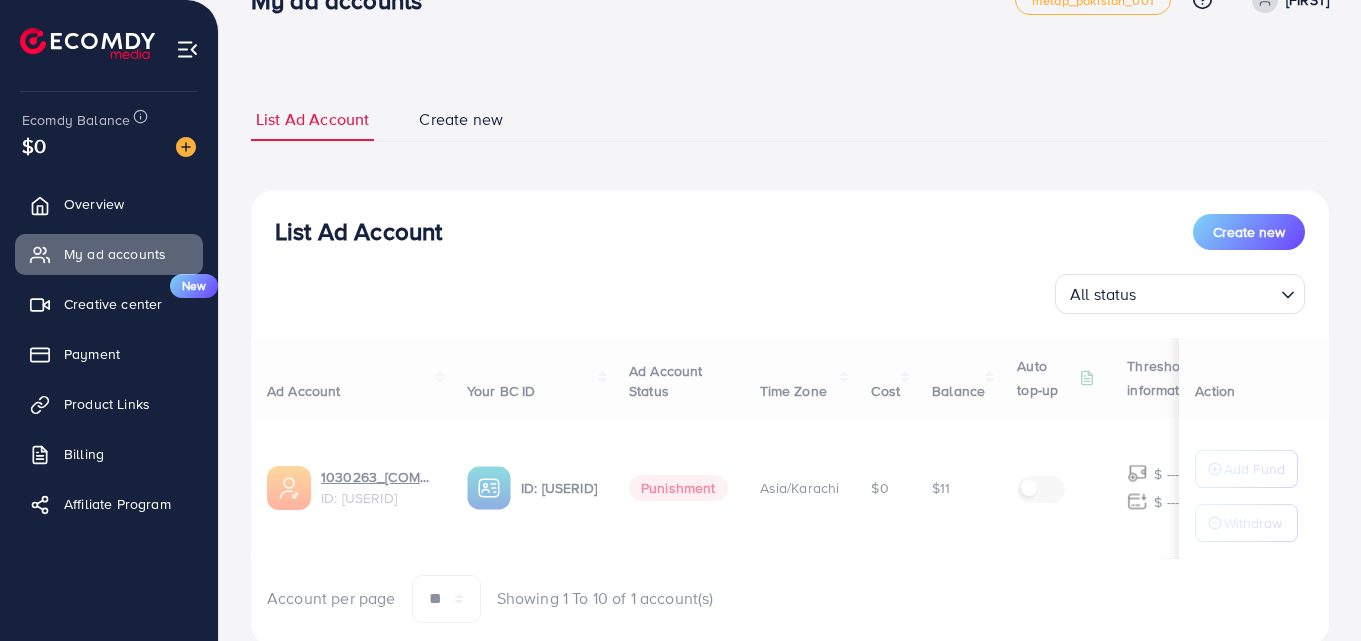 scroll, scrollTop: 0, scrollLeft: 0, axis: both 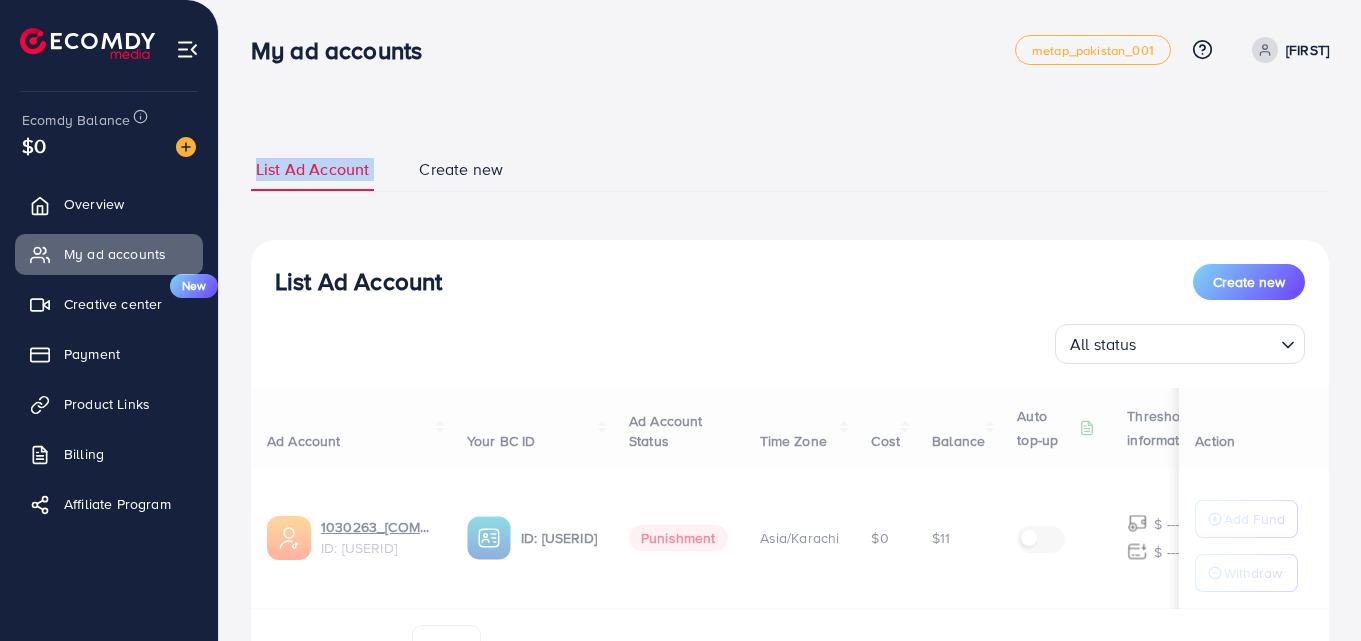 click on "Ad Account Your BC ID Ad Account Status Time Zone Cost Balance Auto top-up Threshold information Action 1030263_Hushtime1_1753362053680 ID: [USERID] ID: [USERID] Punishment [TIMEZONE] $0 $11 $ --- $ --- Add Fund Withdraw Account per page ** ** ** *** Showing 1 To 10 of 1 account(s)" at bounding box center [790, 530] 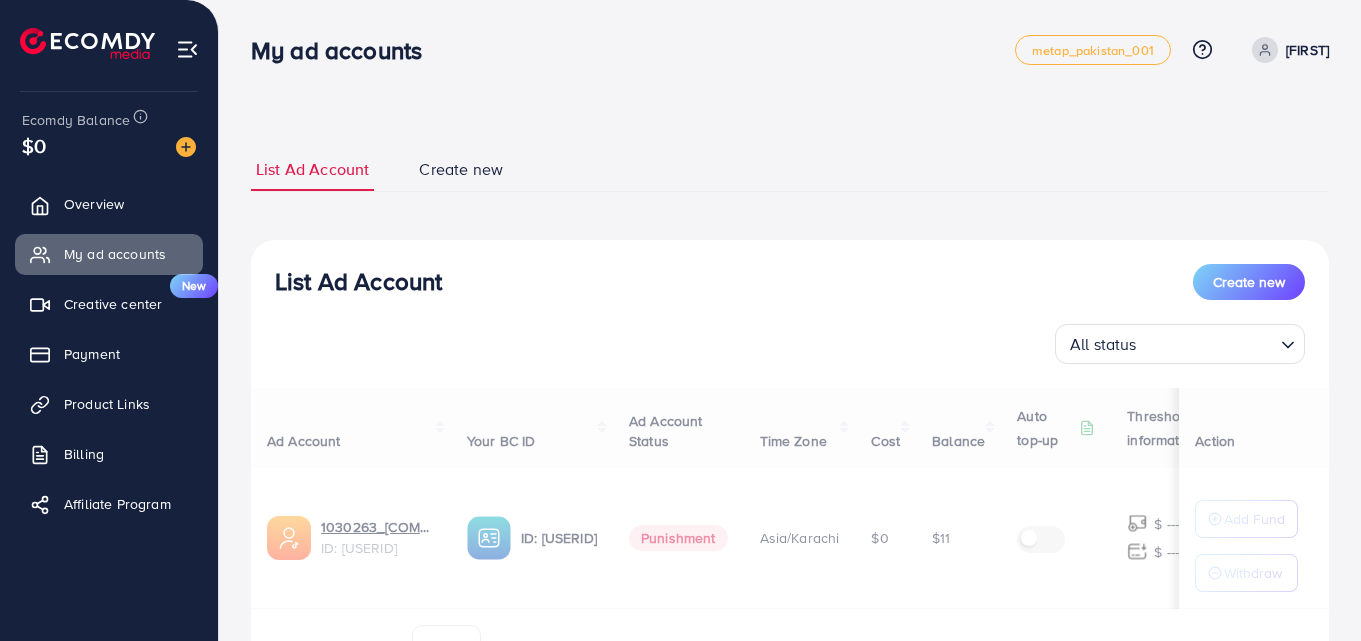 click on "Ad Account Your BC ID Ad Account Status Time Zone Cost Balance Auto top-up Threshold information Action 1030263_Hushtime1_1753362053680 ID: [USERID] ID: [USERID] Punishment [TIMEZONE] $0 $11 $ --- $ --- Add Fund Withdraw Account per page ** ** ** *** Showing 1 To 10 of 1 account(s)" at bounding box center (790, 530) 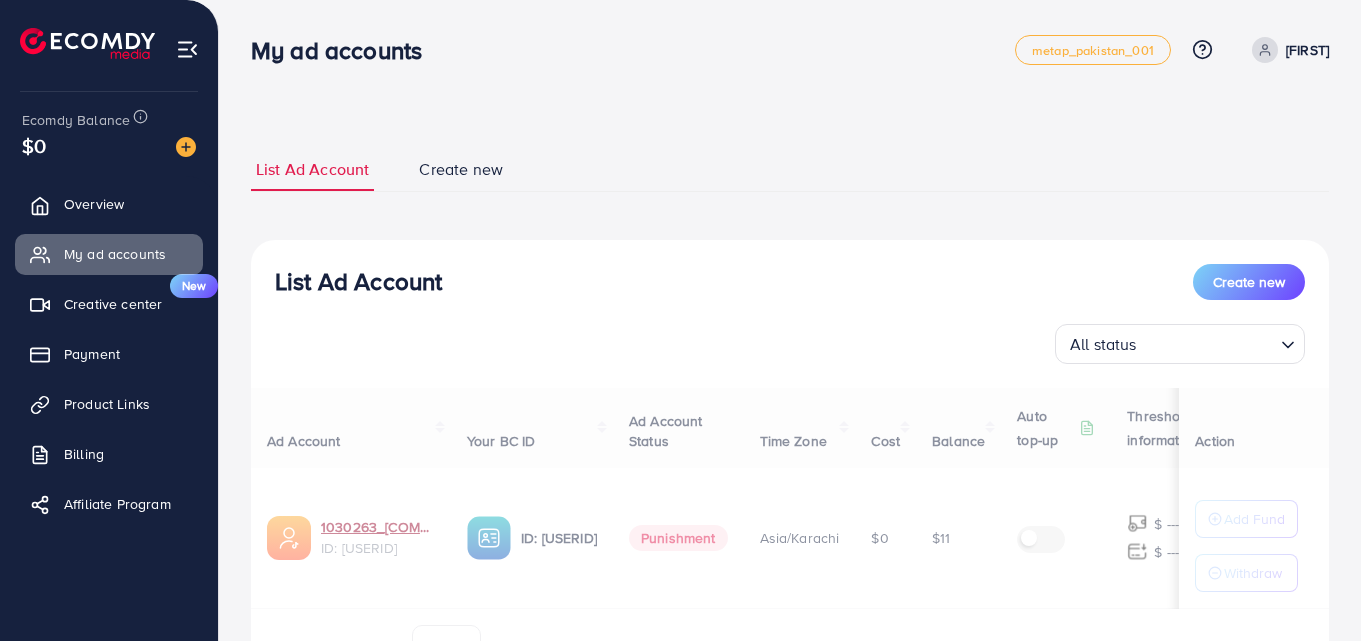 click on "1030263_[COMPANYNAME]1_1753362053680" at bounding box center (378, 527) 